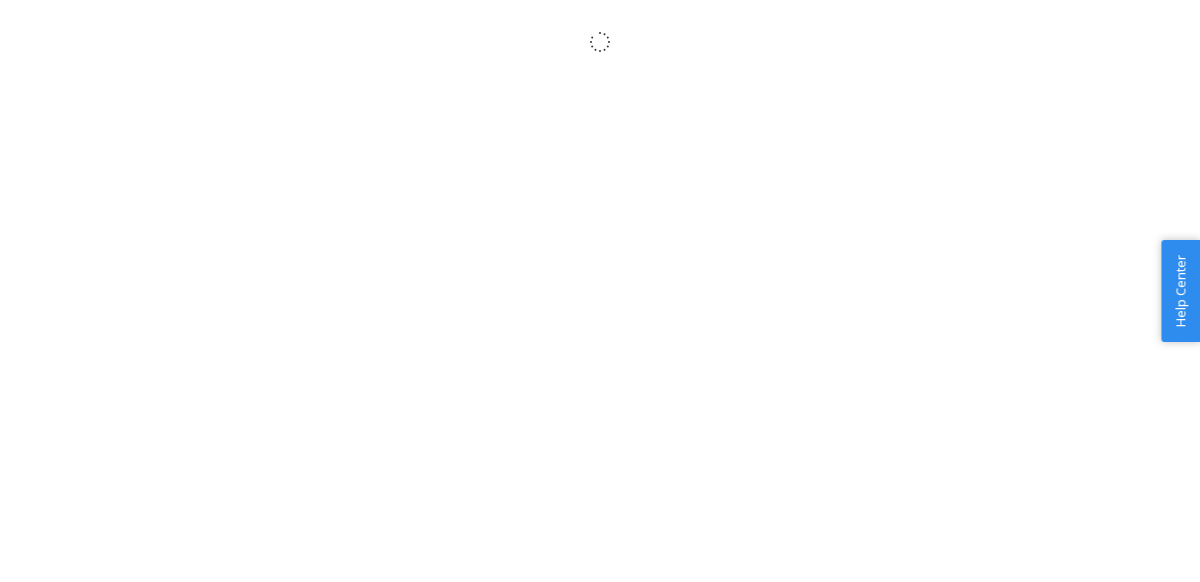 scroll, scrollTop: 0, scrollLeft: 0, axis: both 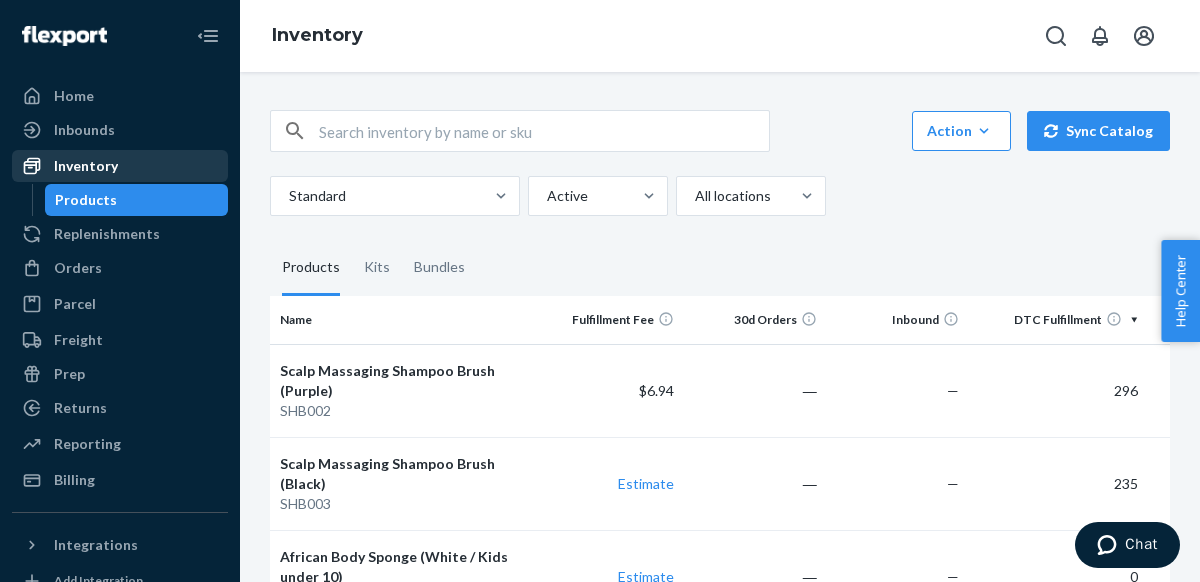 click on "Inventory" at bounding box center (120, 166) 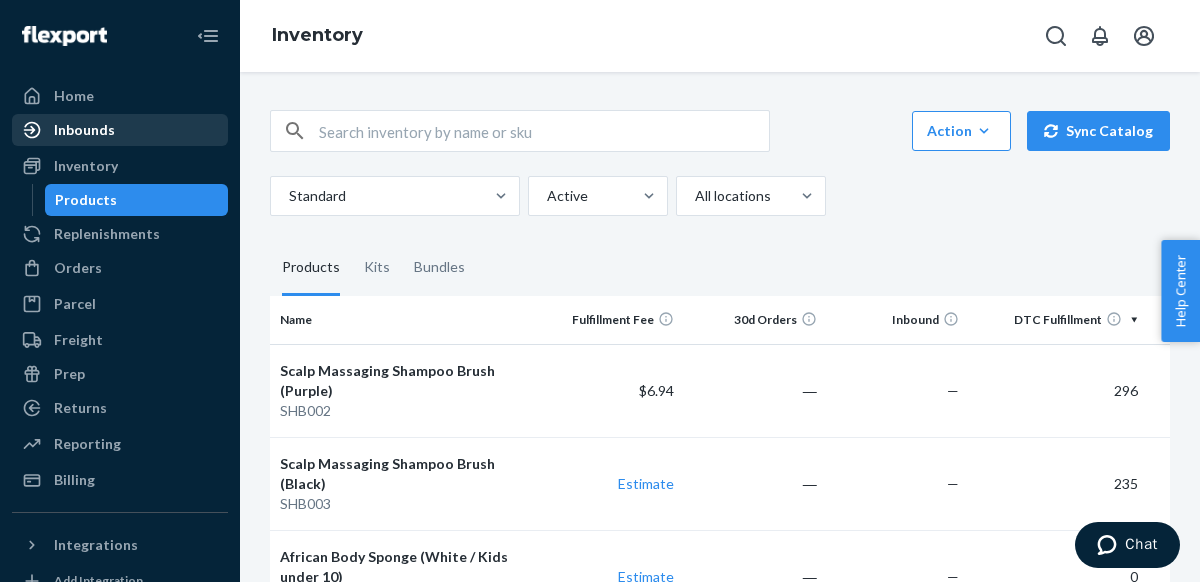 click on "Inbounds" at bounding box center [84, 130] 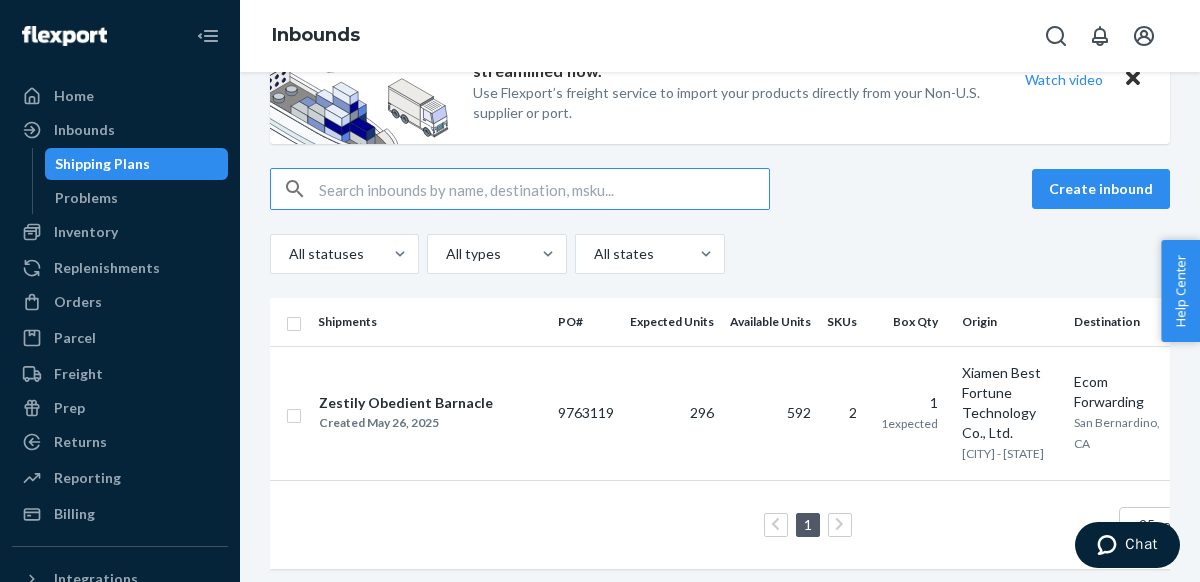 scroll, scrollTop: 134, scrollLeft: 0, axis: vertical 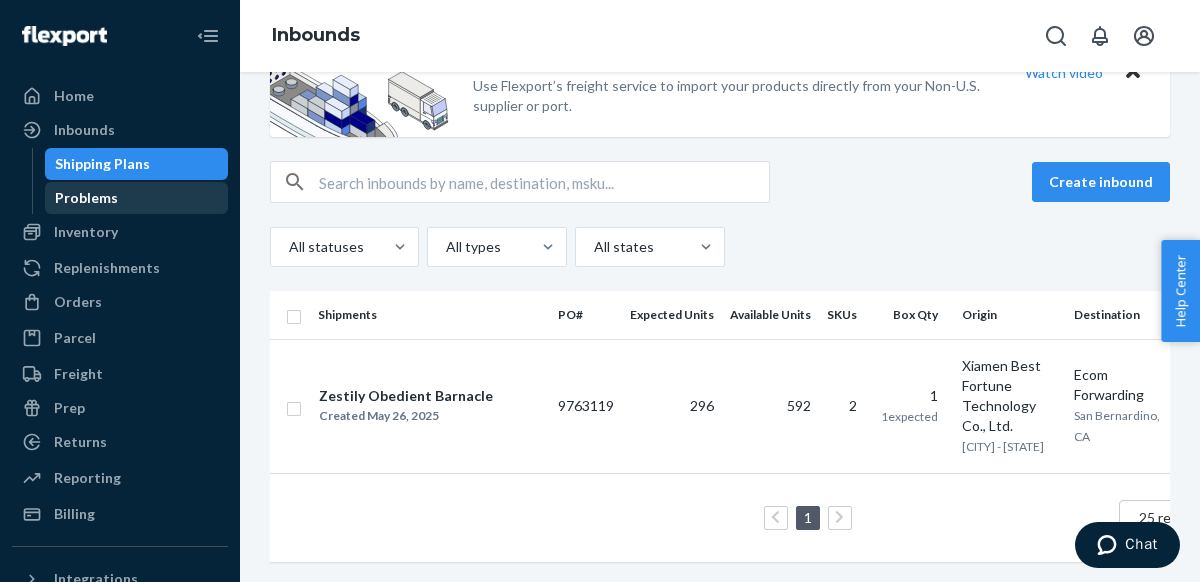 click on "Problems" at bounding box center [86, 198] 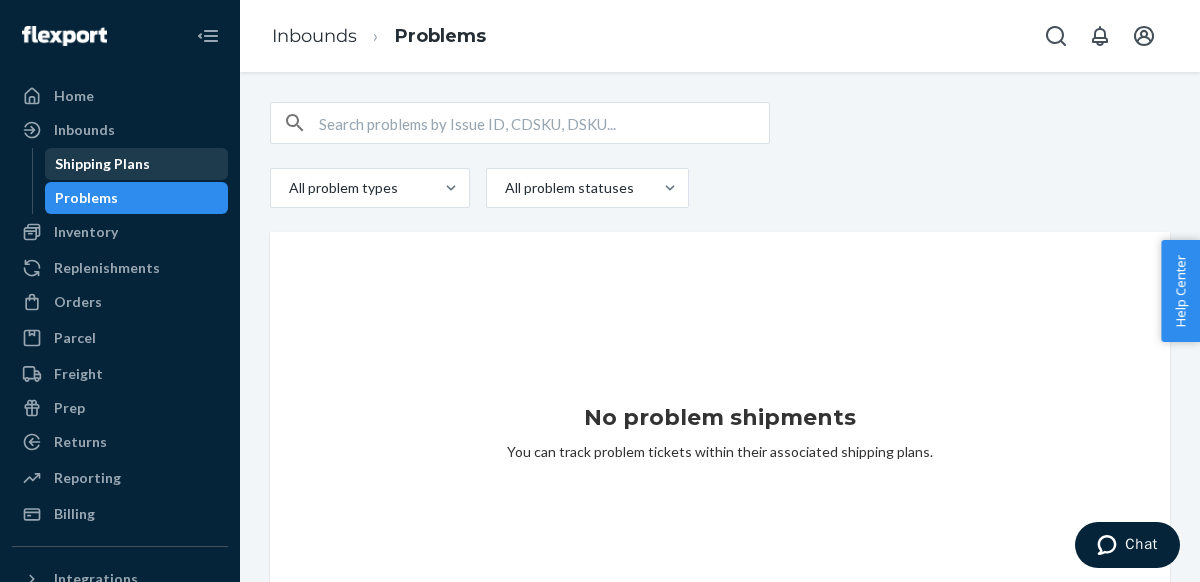 click on "Shipping Plans" at bounding box center [102, 164] 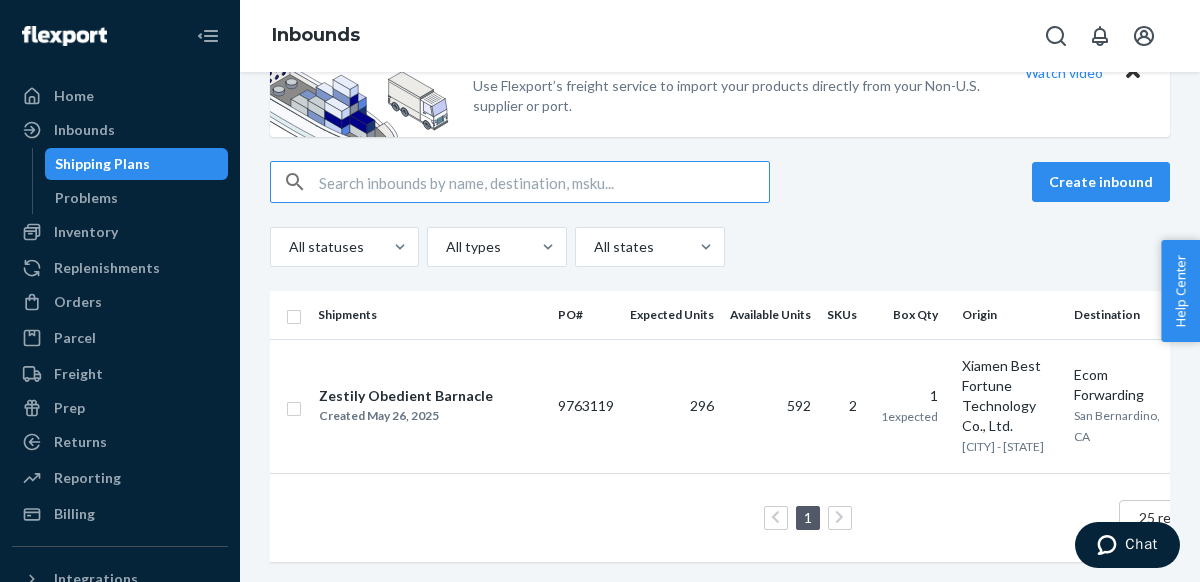 scroll, scrollTop: 134, scrollLeft: 0, axis: vertical 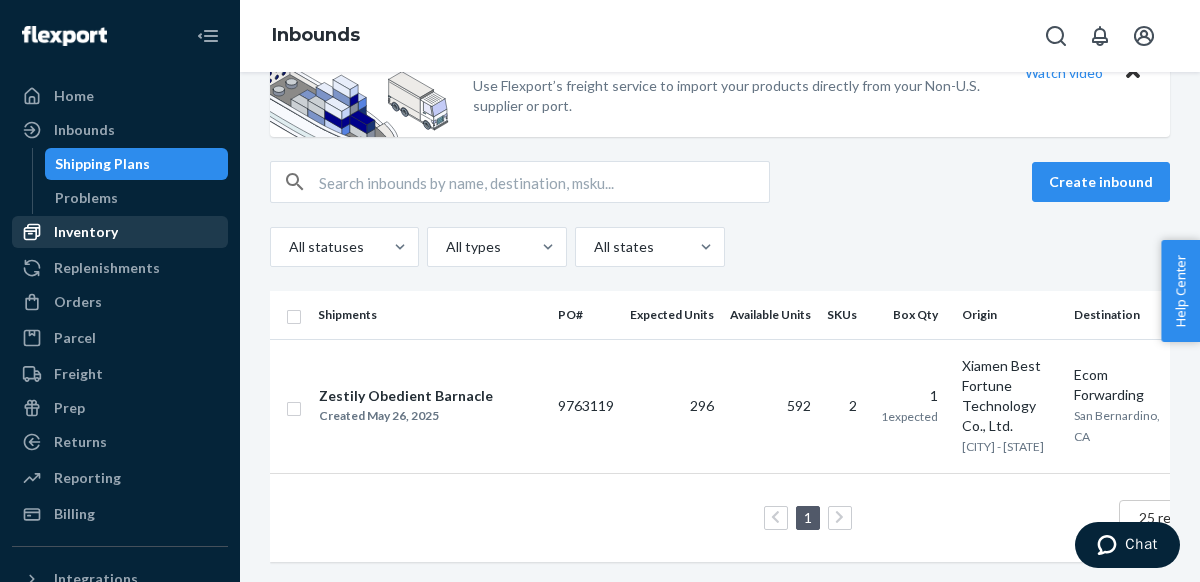 click on "Inventory" at bounding box center [120, 232] 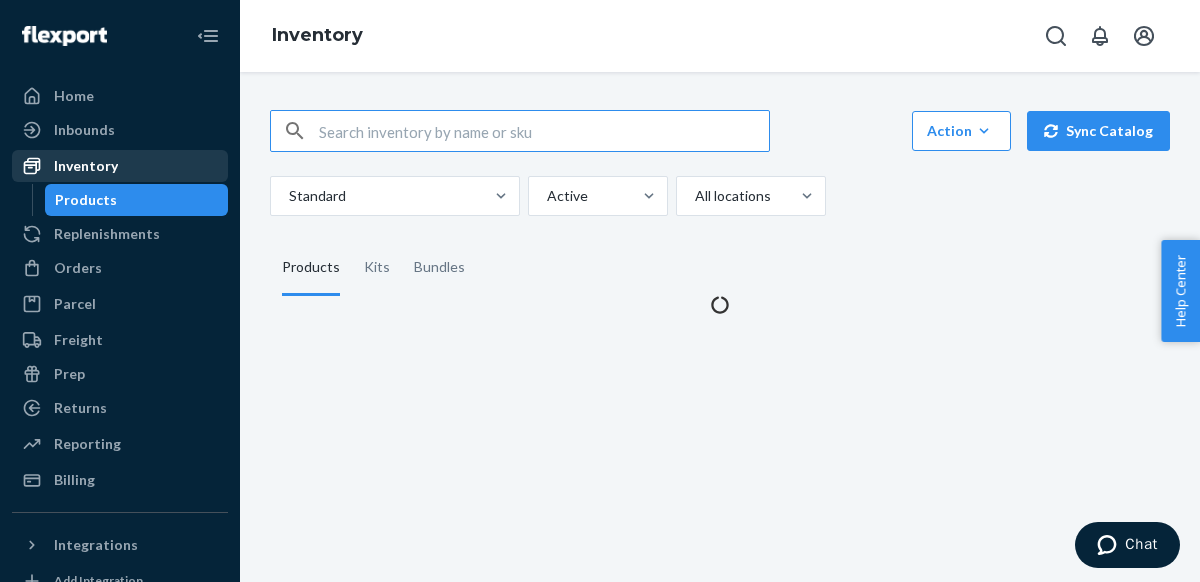 scroll, scrollTop: 0, scrollLeft: 0, axis: both 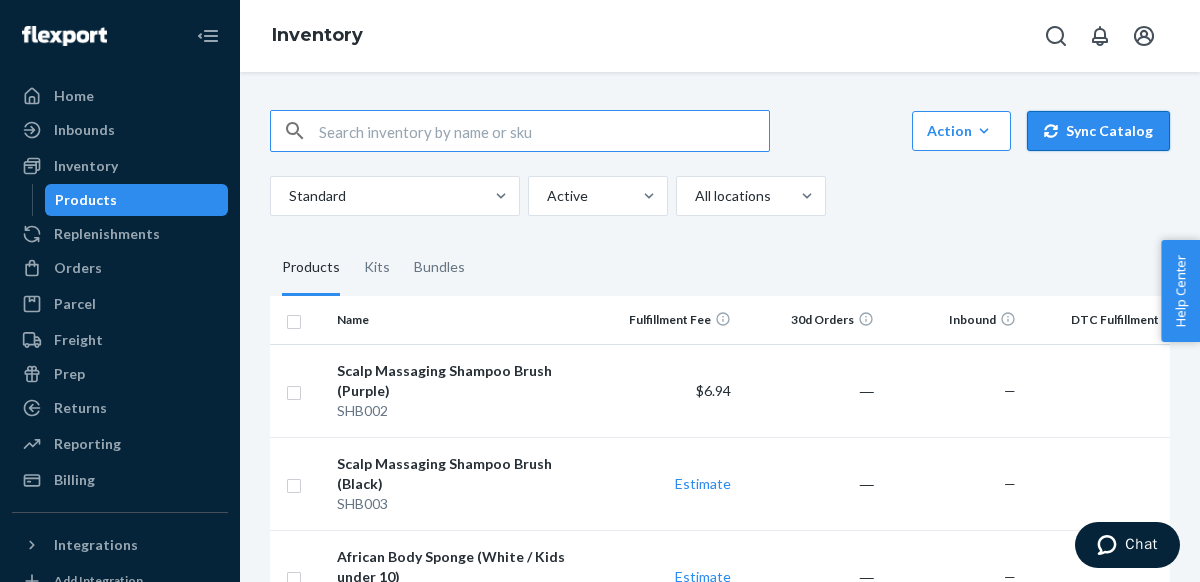 click on "Sync Catalog" at bounding box center (1098, 131) 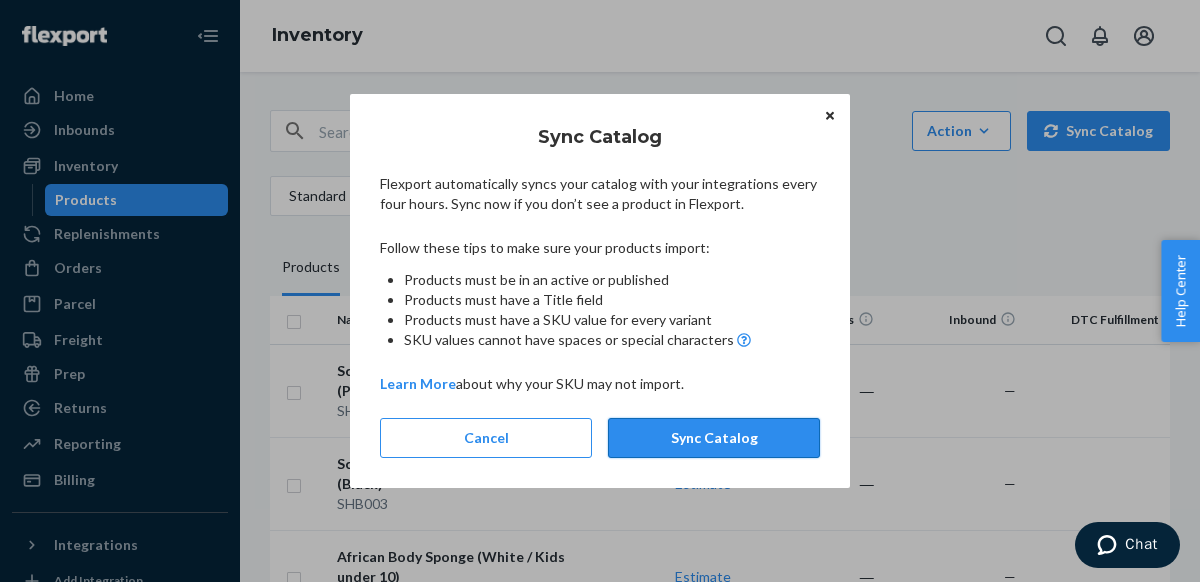 click on "Sync Catalog" at bounding box center [714, 438] 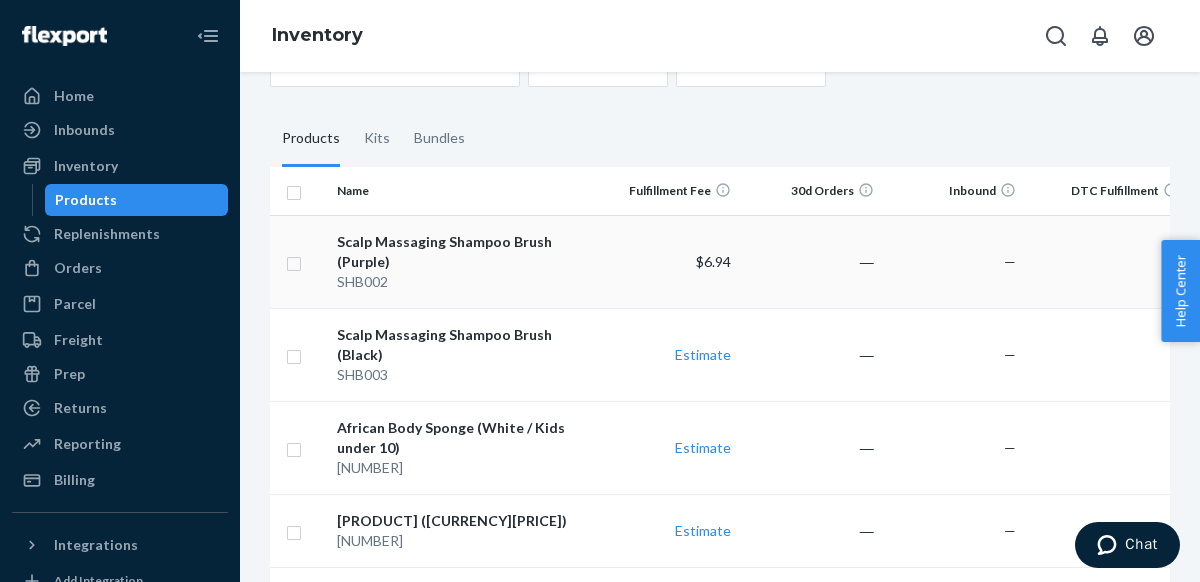 scroll, scrollTop: 138, scrollLeft: 0, axis: vertical 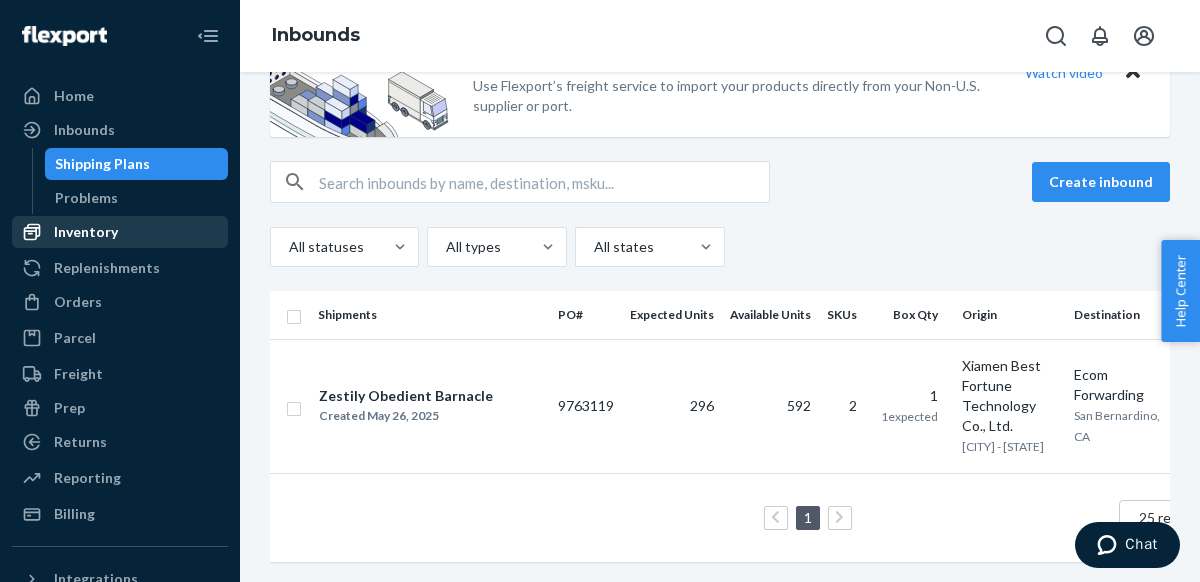 click on "Inventory" at bounding box center (86, 232) 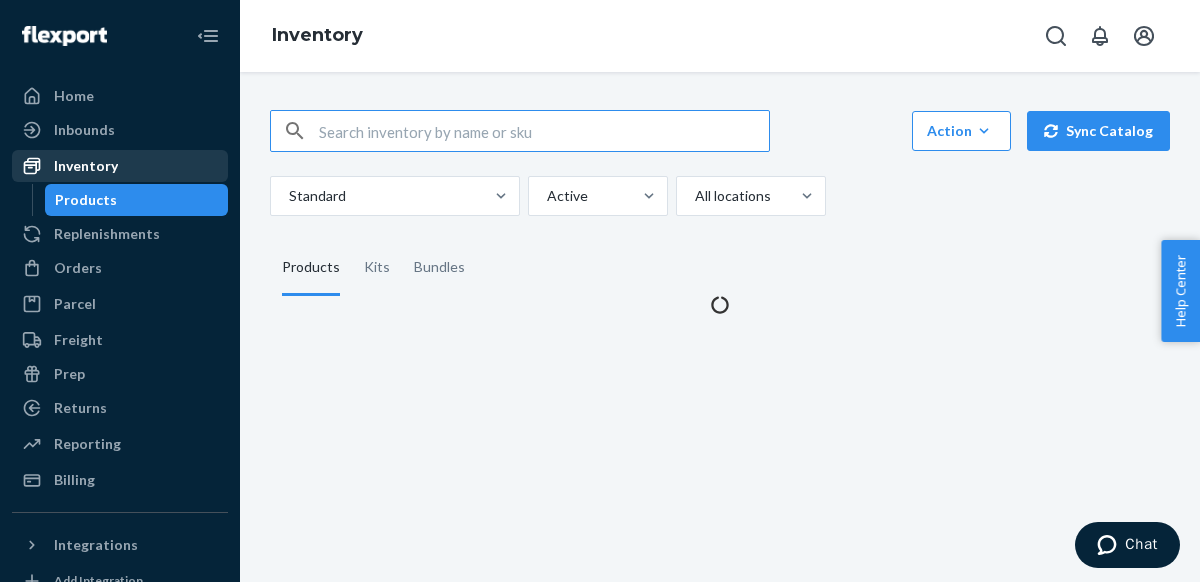 scroll, scrollTop: 0, scrollLeft: 0, axis: both 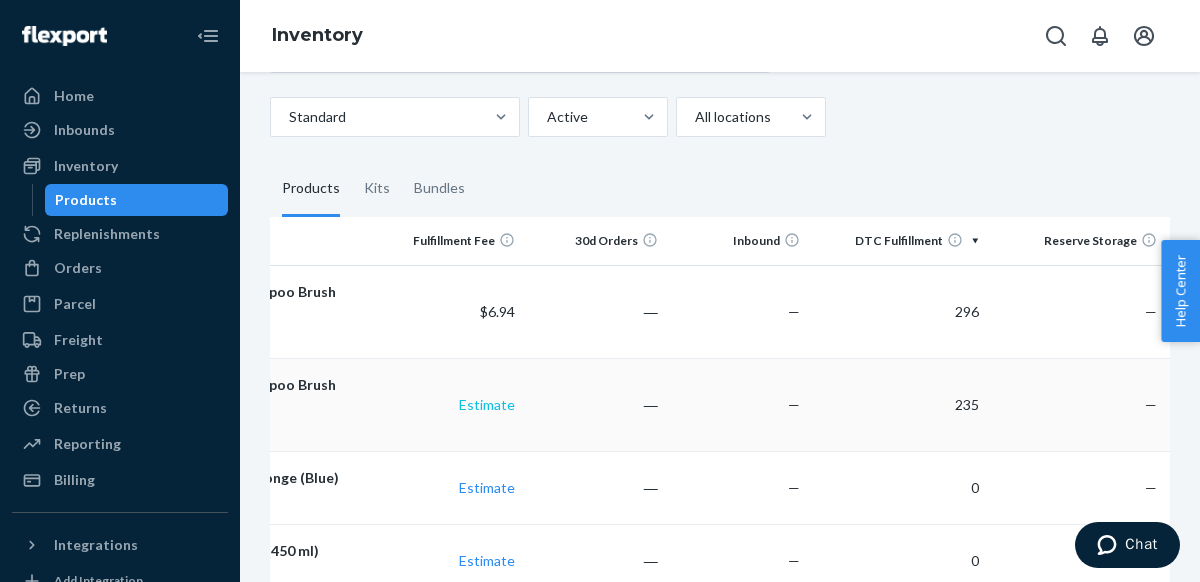click on "Estimate" at bounding box center (487, 404) 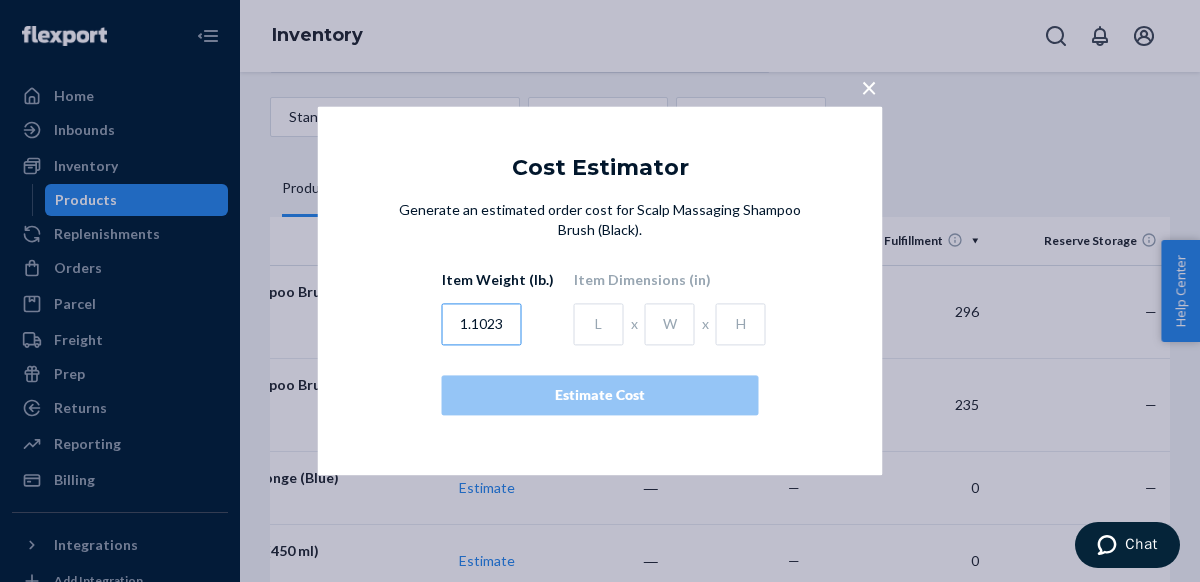 click on "1.1023" at bounding box center (482, 325) 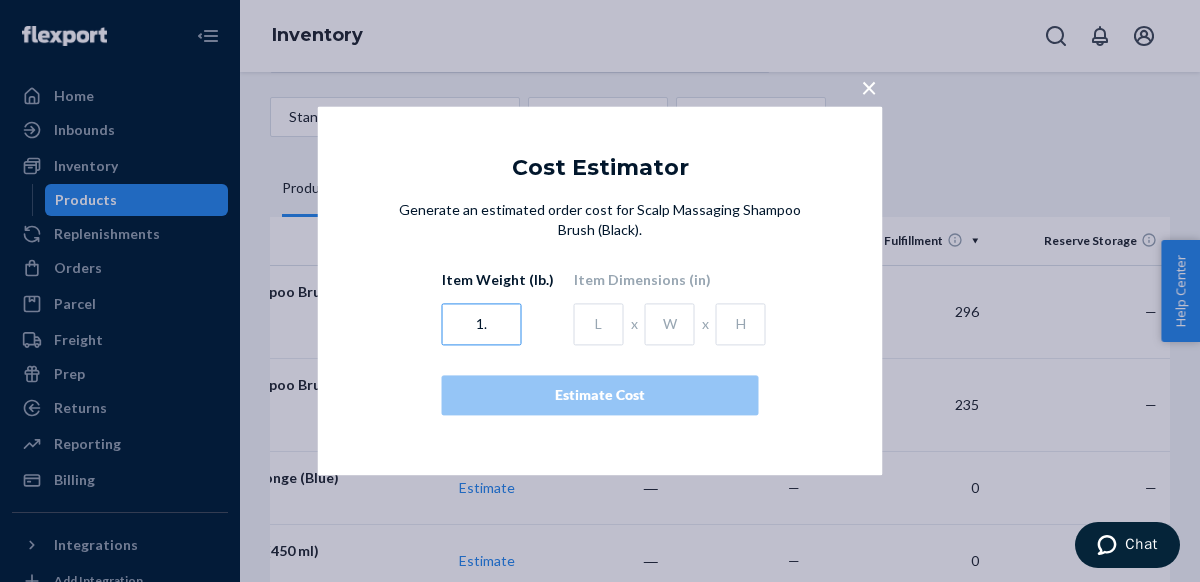 type on "1" 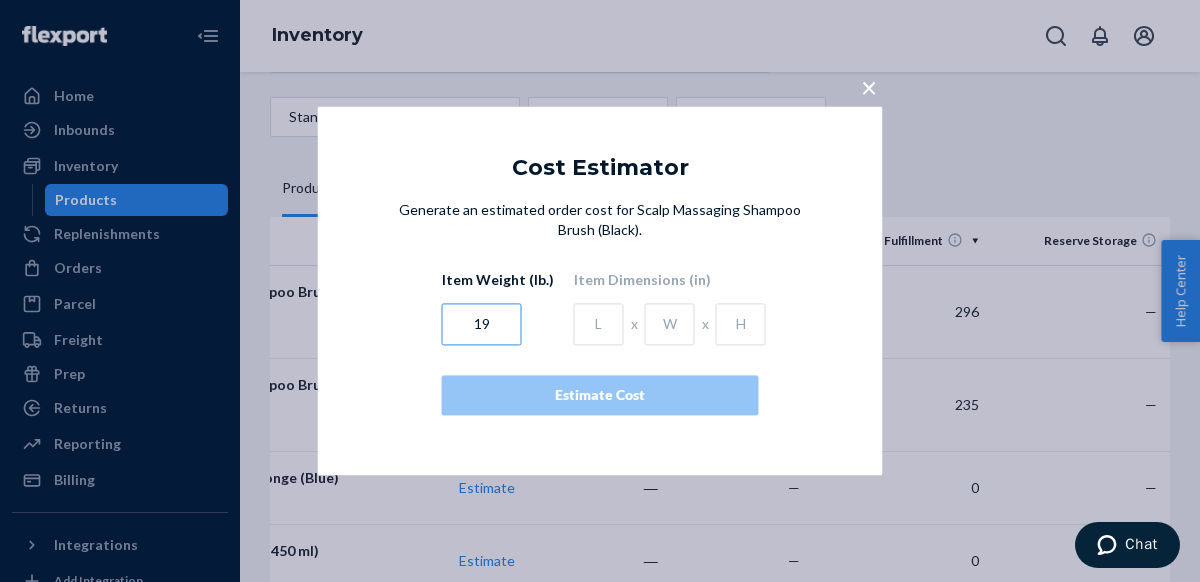 type on "1" 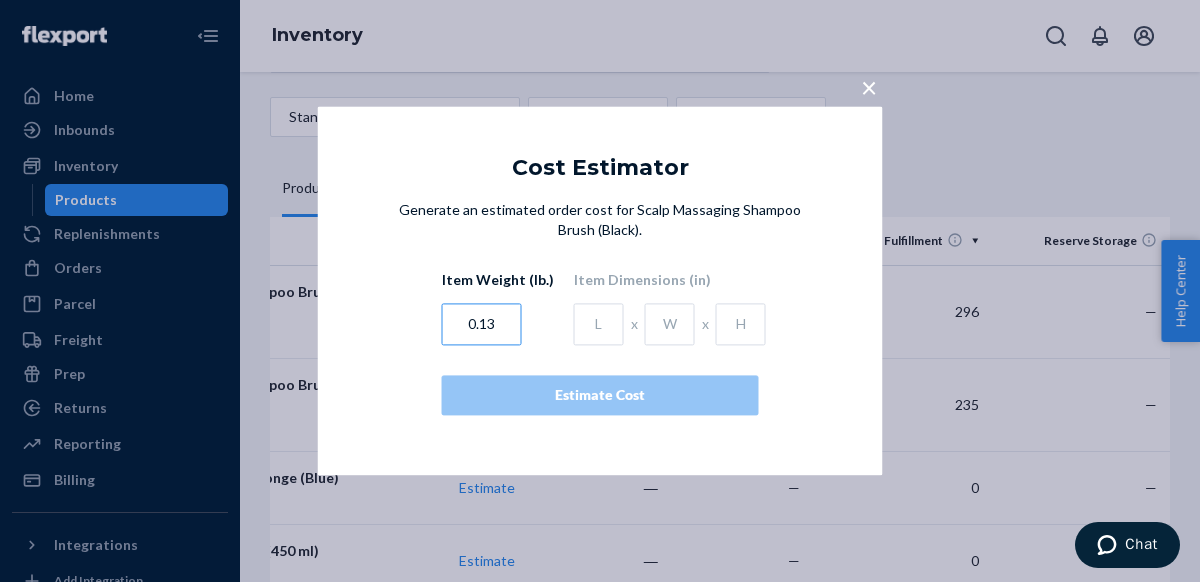 type on "0.13" 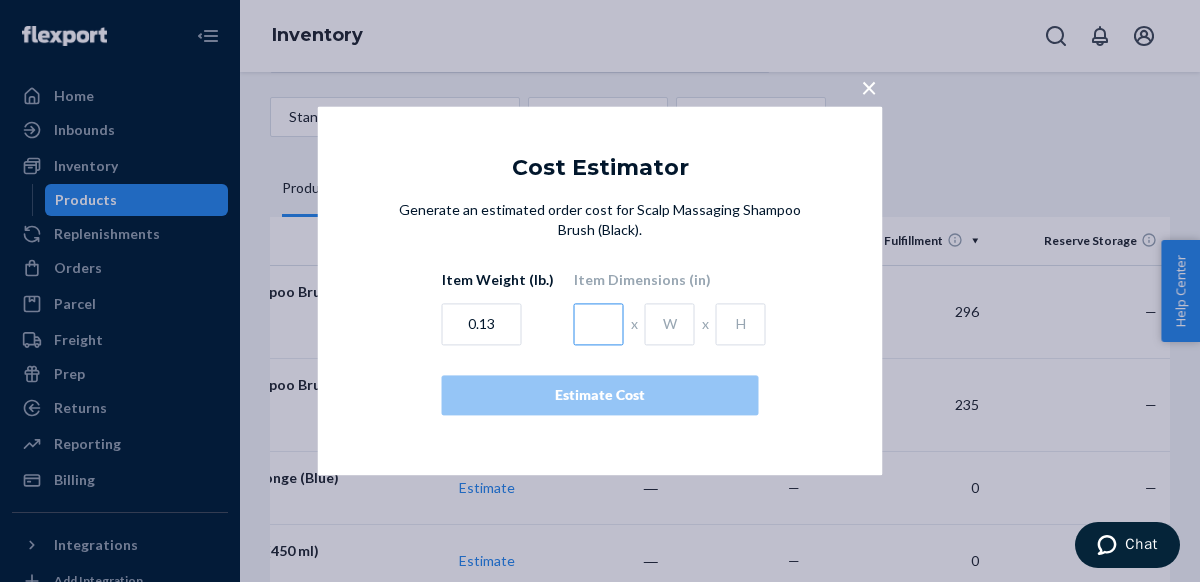 click at bounding box center [599, 325] 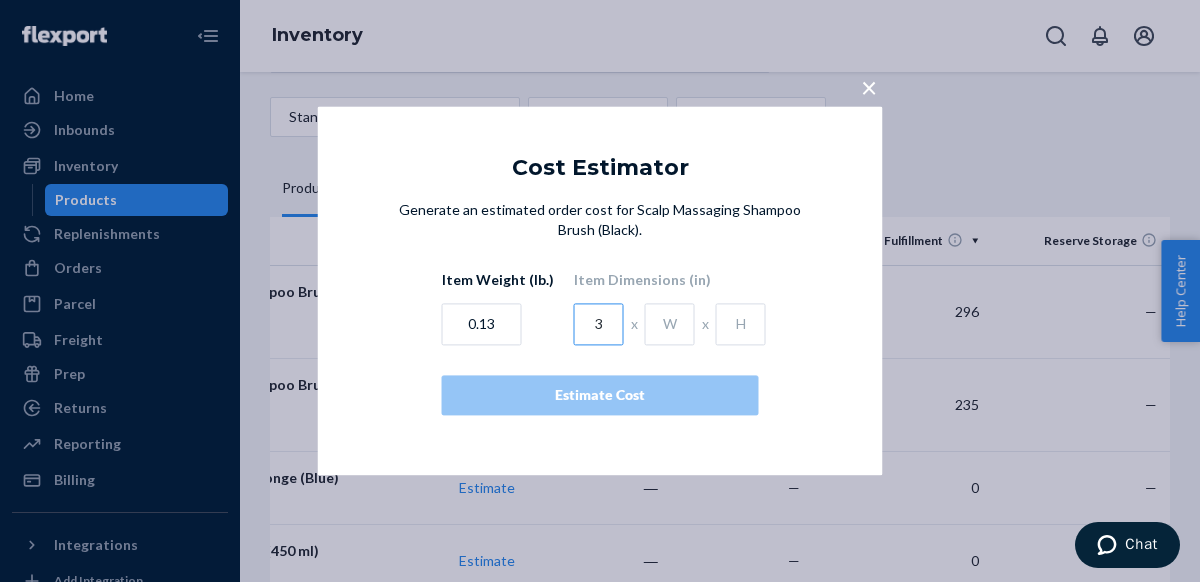 type on "3" 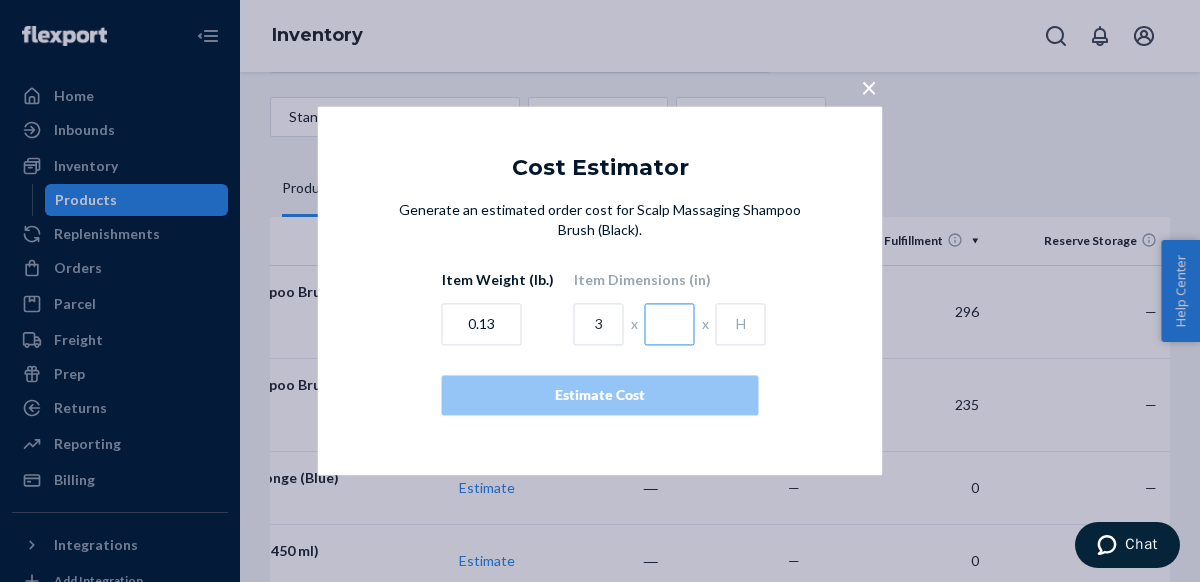 click at bounding box center (670, 325) 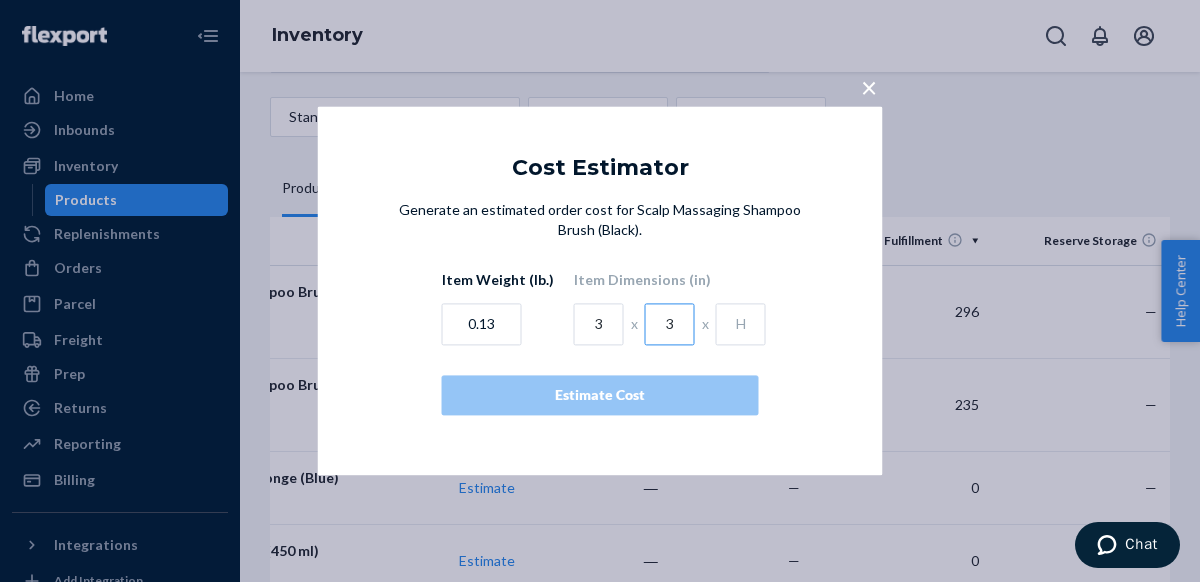 type on "3" 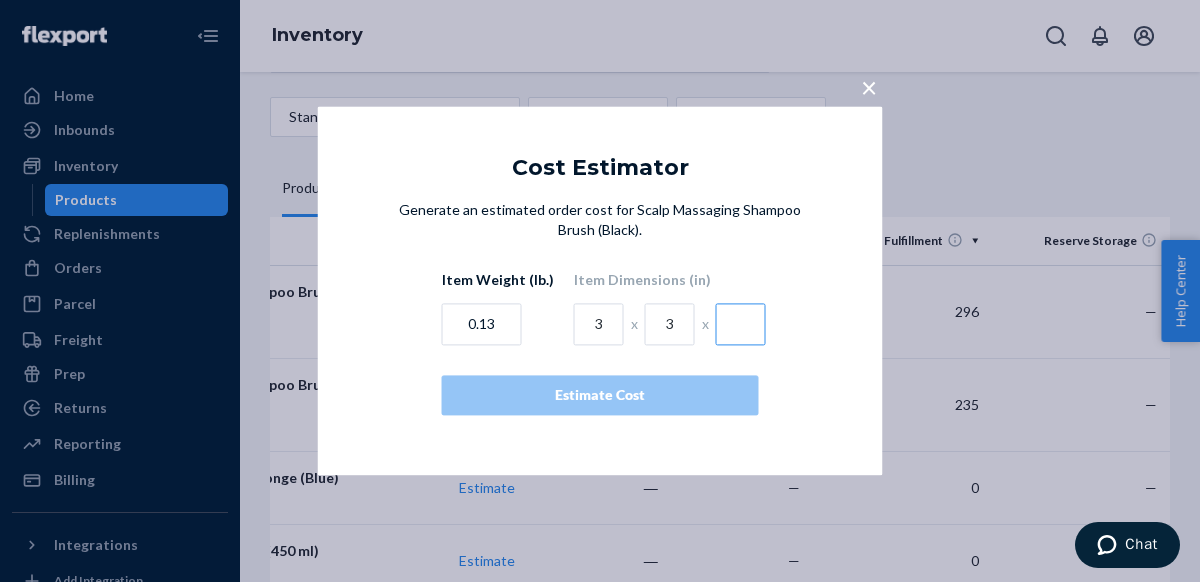 click at bounding box center (741, 325) 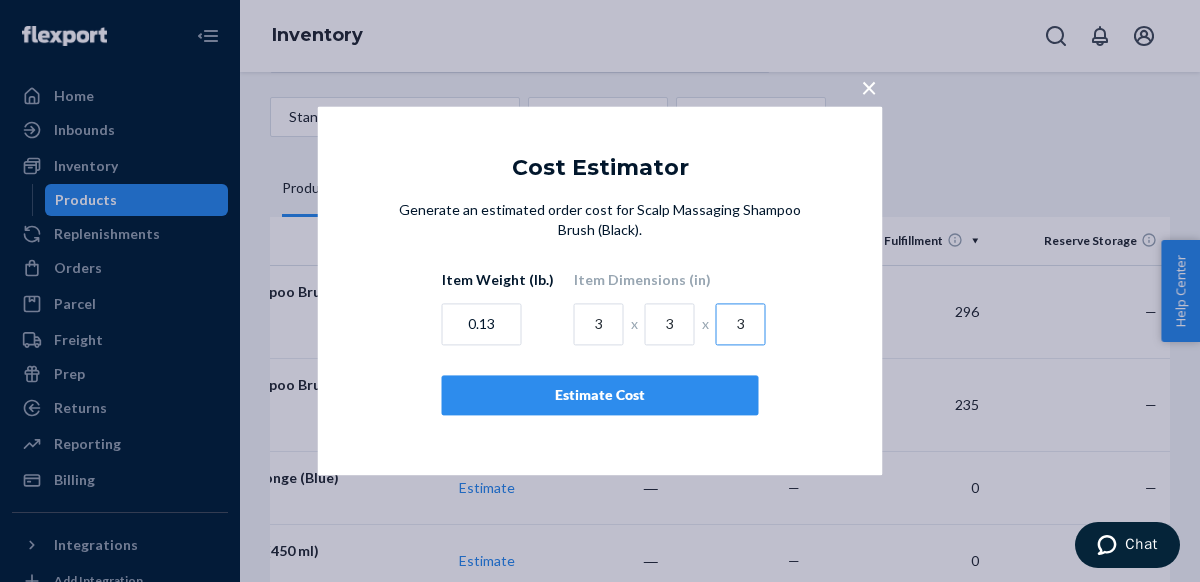 type on "3" 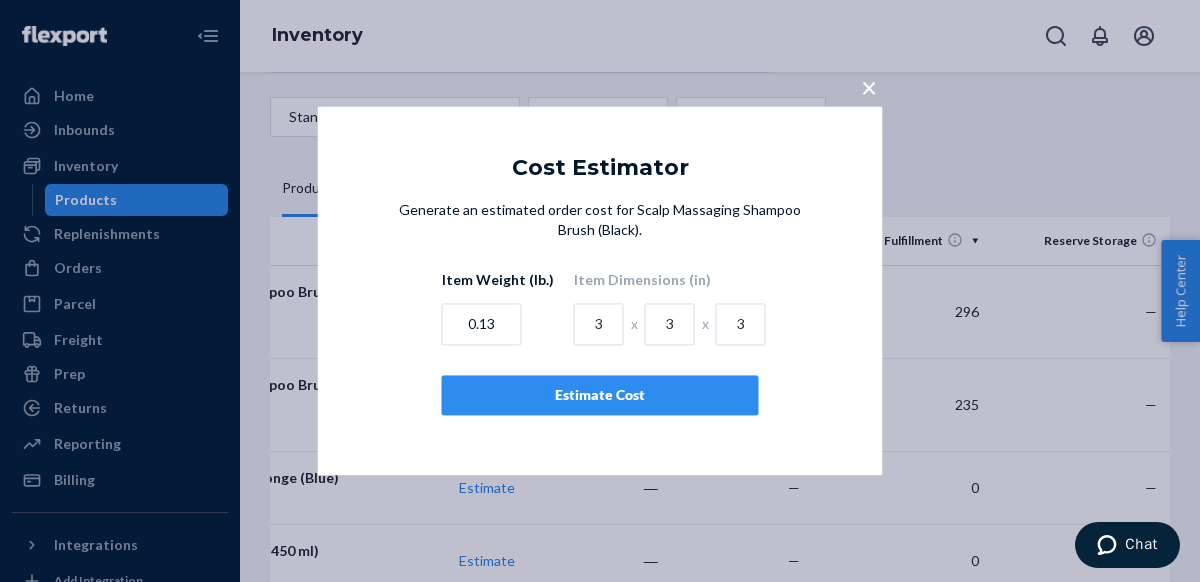 click on "Estimate Cost" at bounding box center [600, 396] 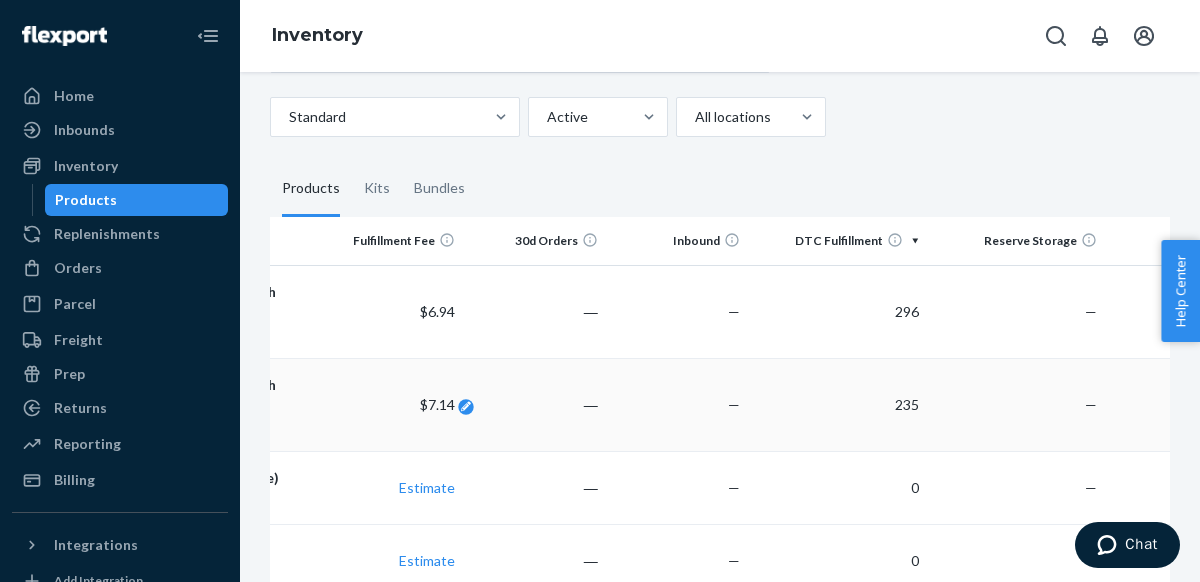 scroll, scrollTop: 0, scrollLeft: 281, axis: horizontal 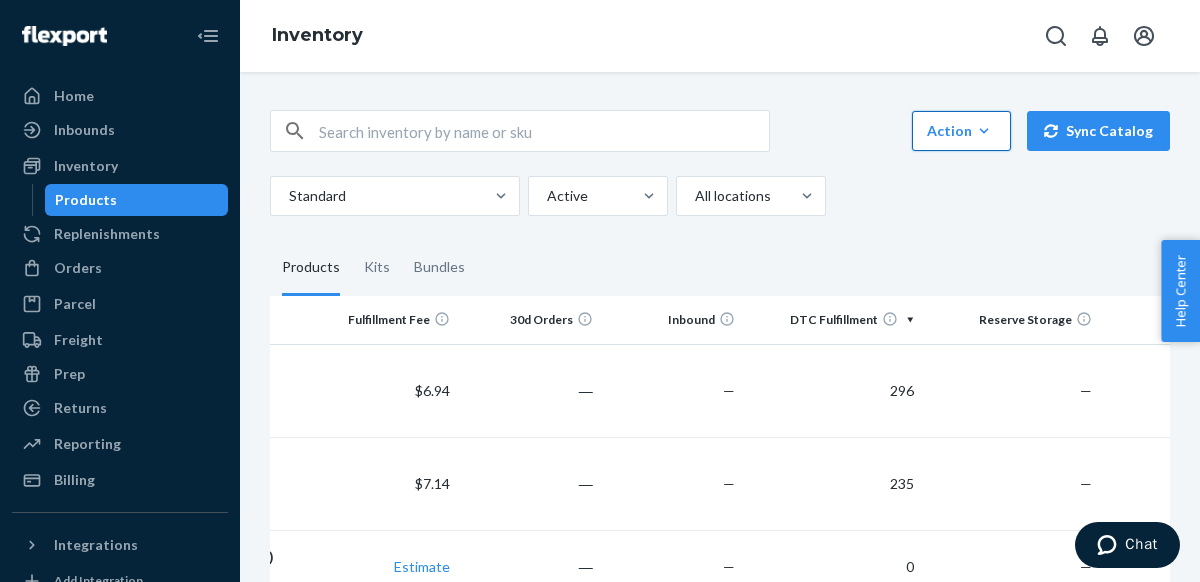 click on "Action" at bounding box center [961, 131] 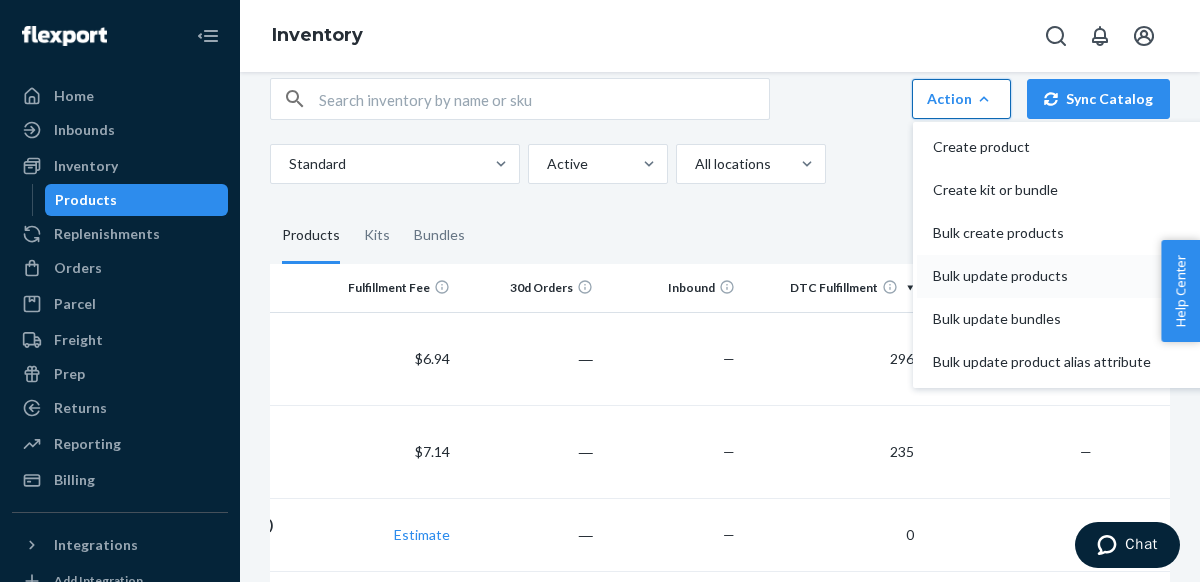 scroll, scrollTop: 34, scrollLeft: 0, axis: vertical 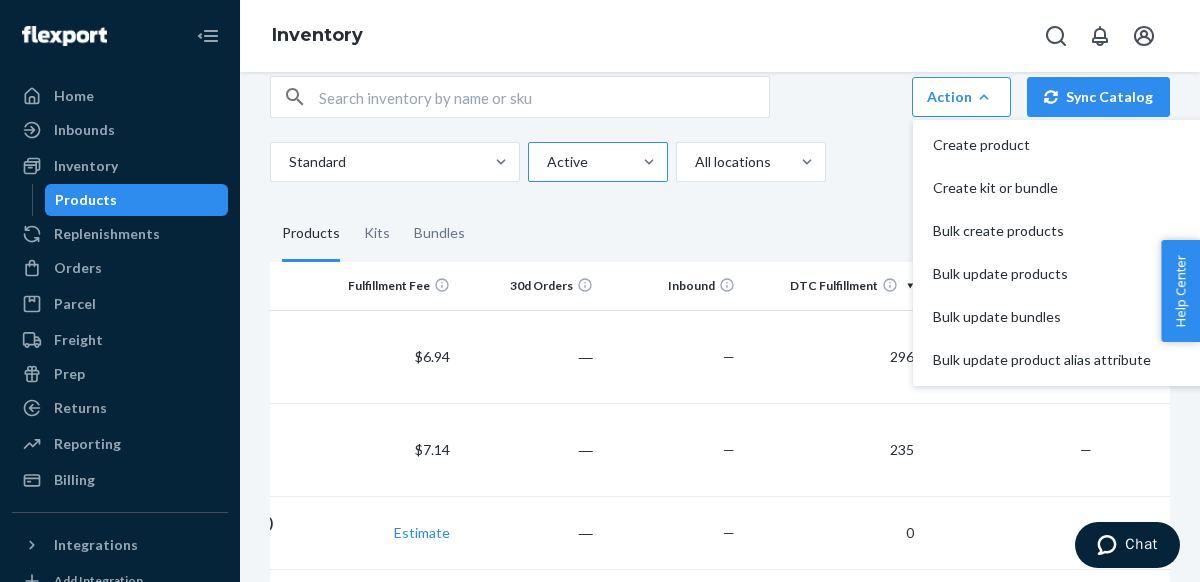 click on "Active" at bounding box center (580, 162) 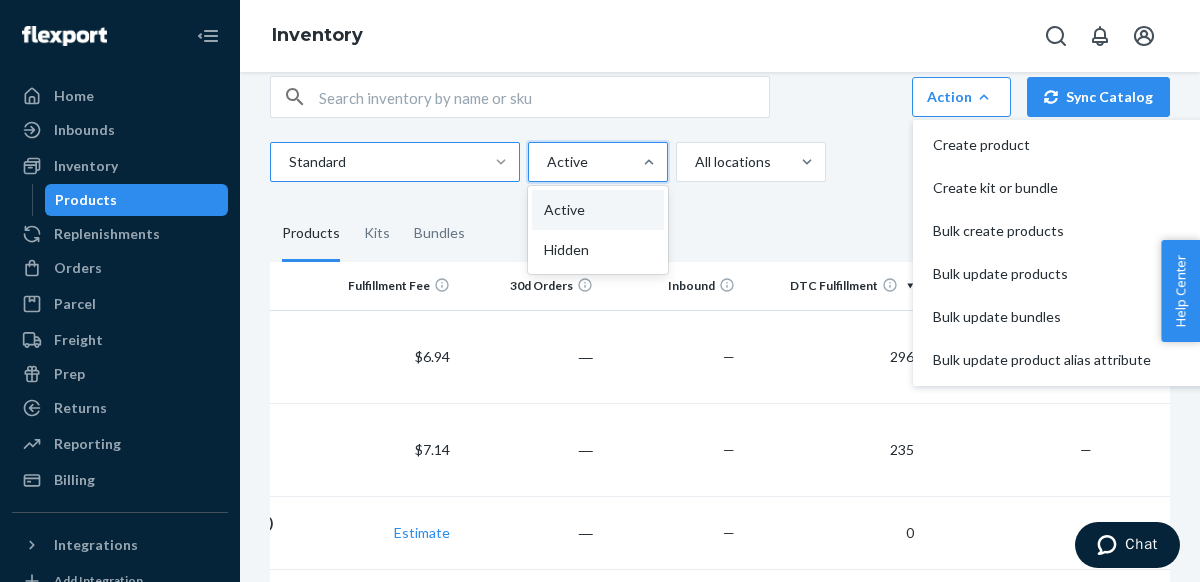 click at bounding box center [501, 162] 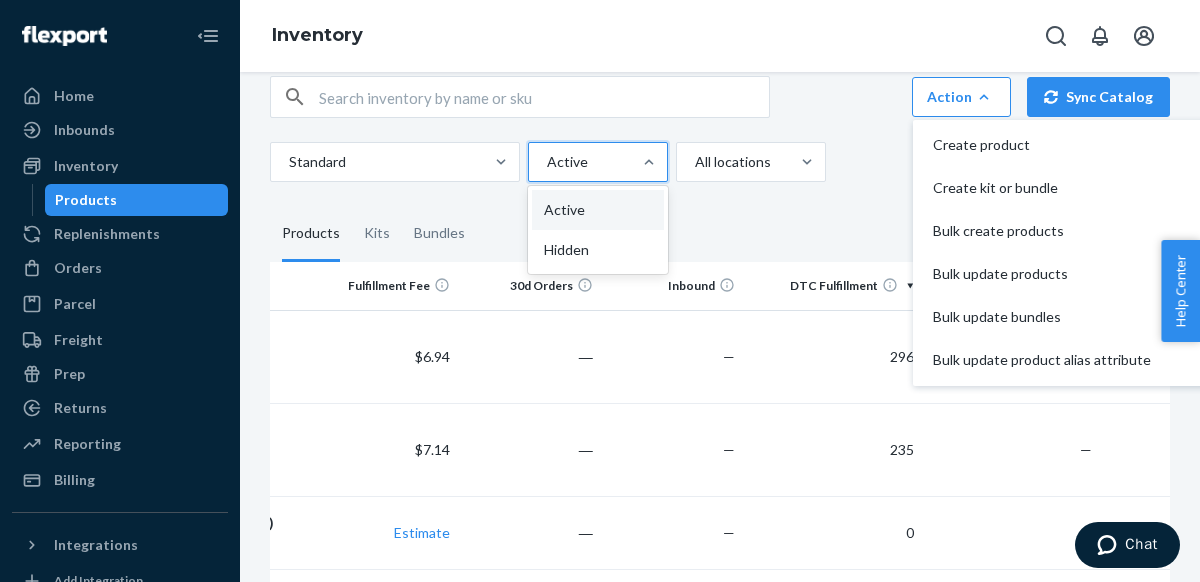 click at bounding box center (596, 162) 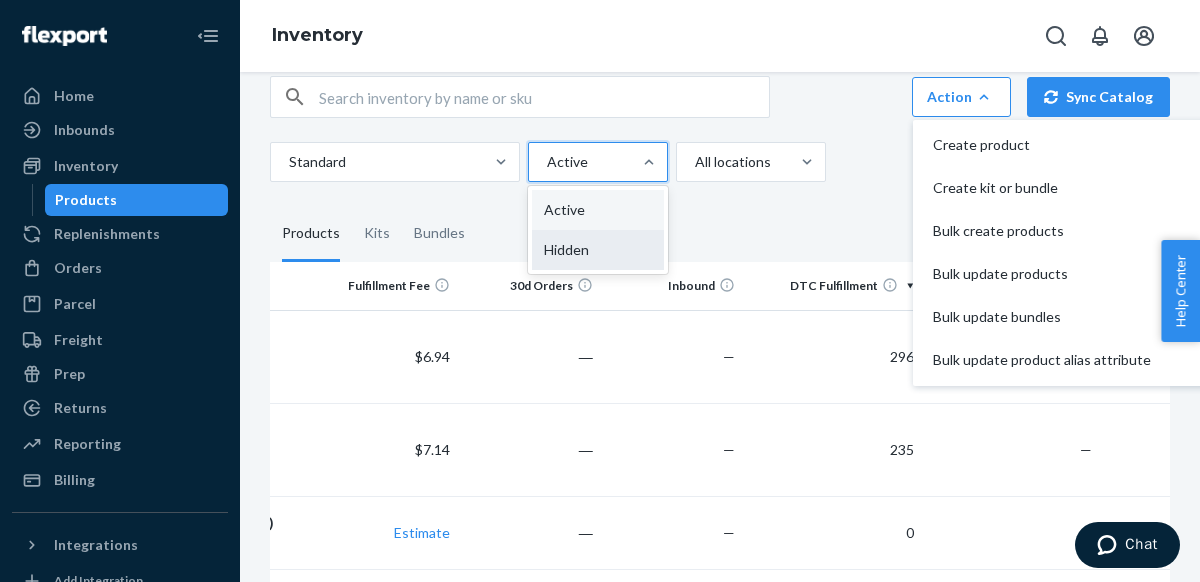 click on "Hidden" at bounding box center [598, 250] 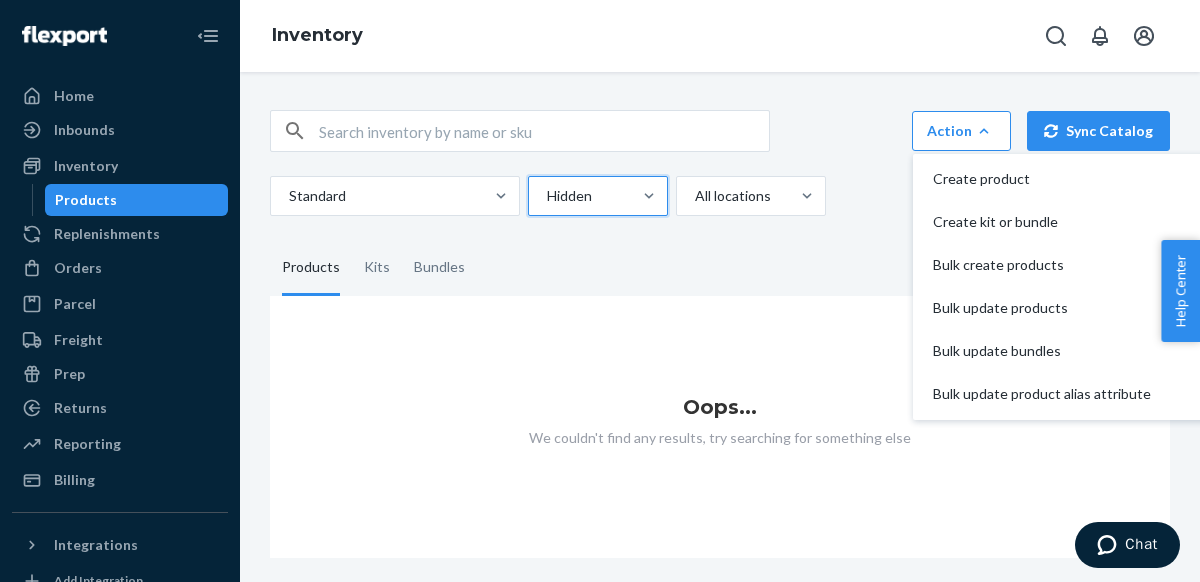 click at bounding box center (596, 196) 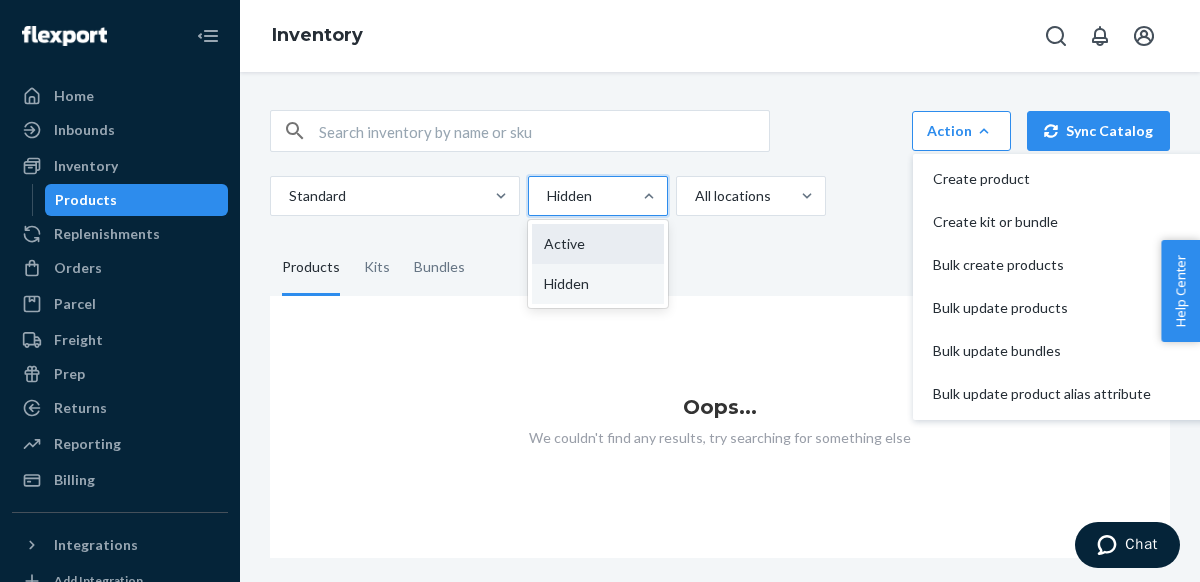 click on "Active" at bounding box center [598, 244] 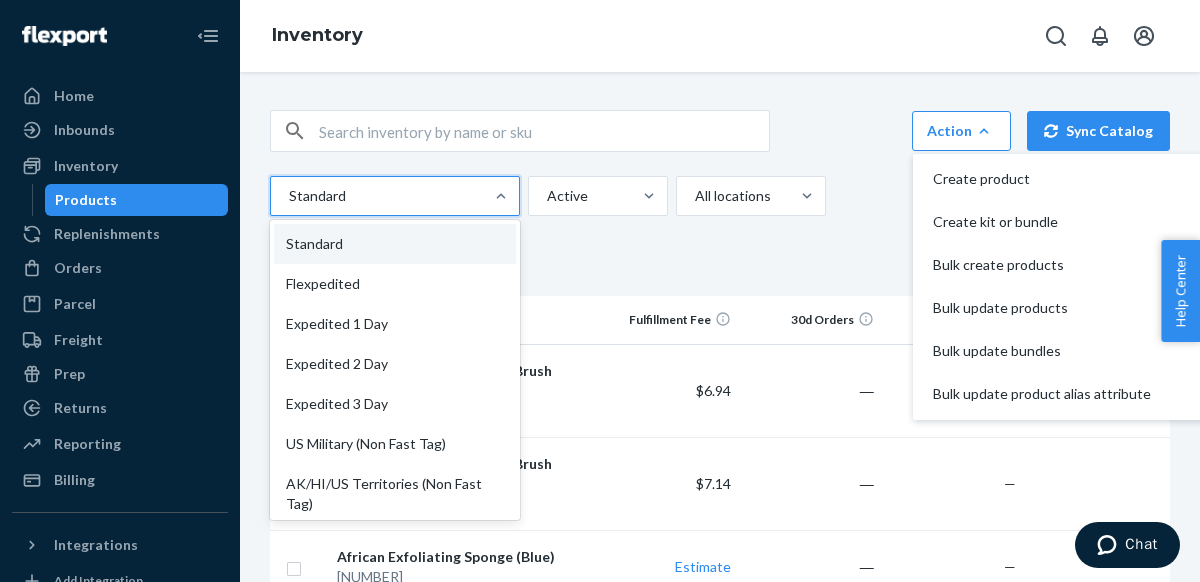 click at bounding box center [393, 196] 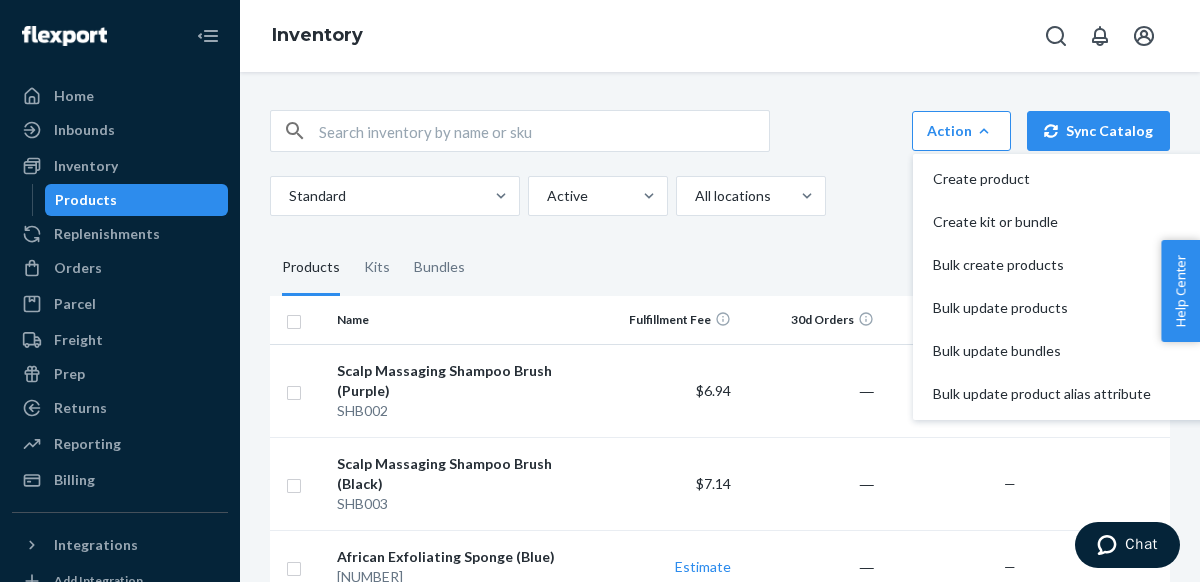 click on "Products Kits Bundles" at bounding box center (720, 268) 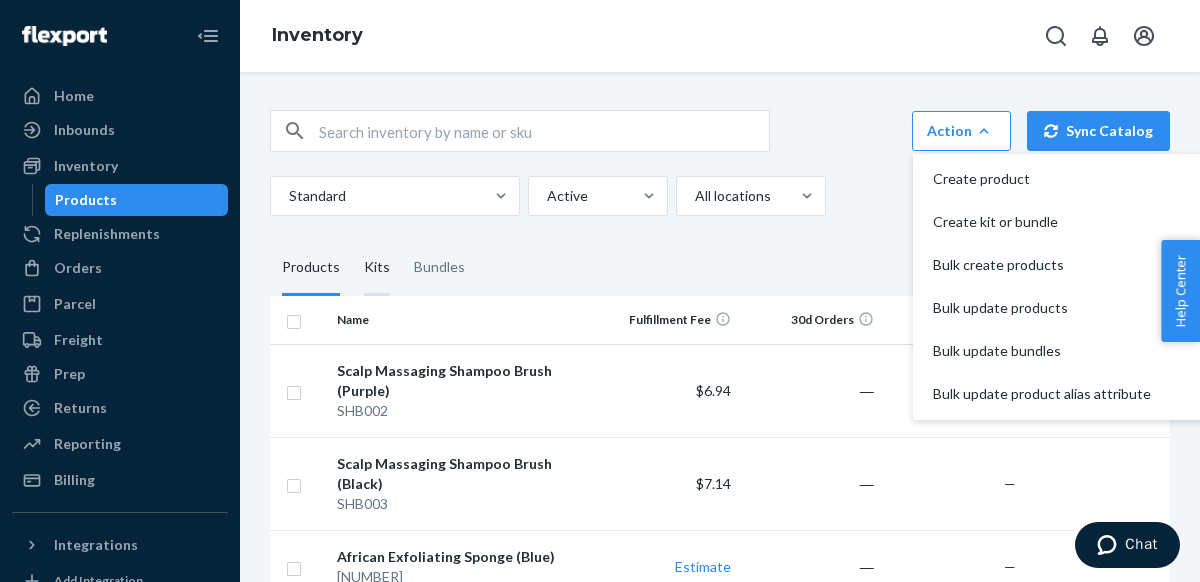 click on "Kits" at bounding box center [377, 268] 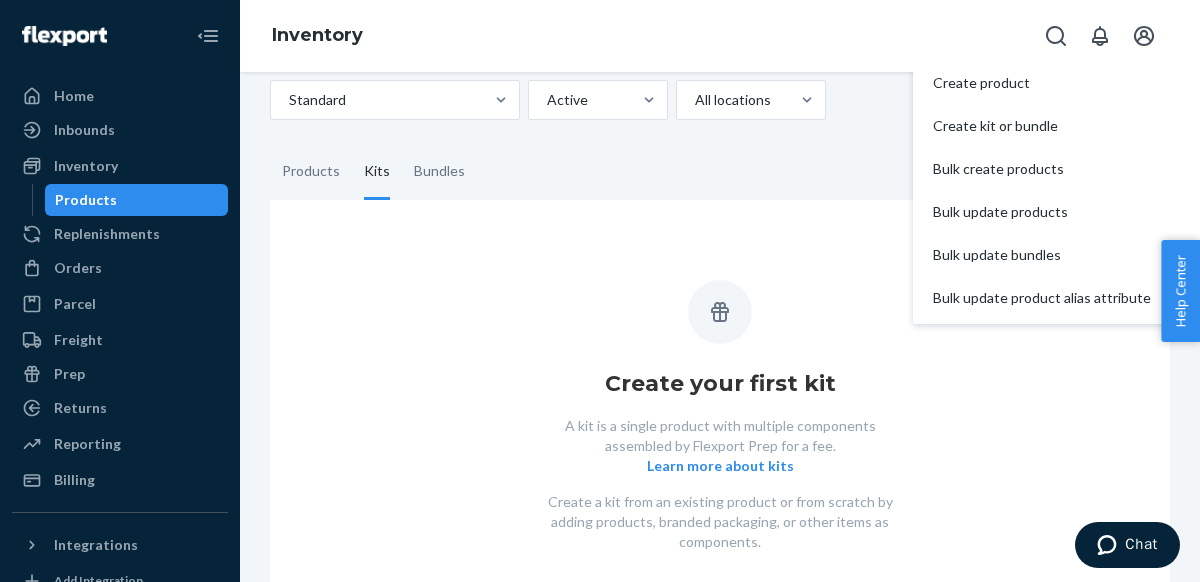 scroll, scrollTop: 98, scrollLeft: 0, axis: vertical 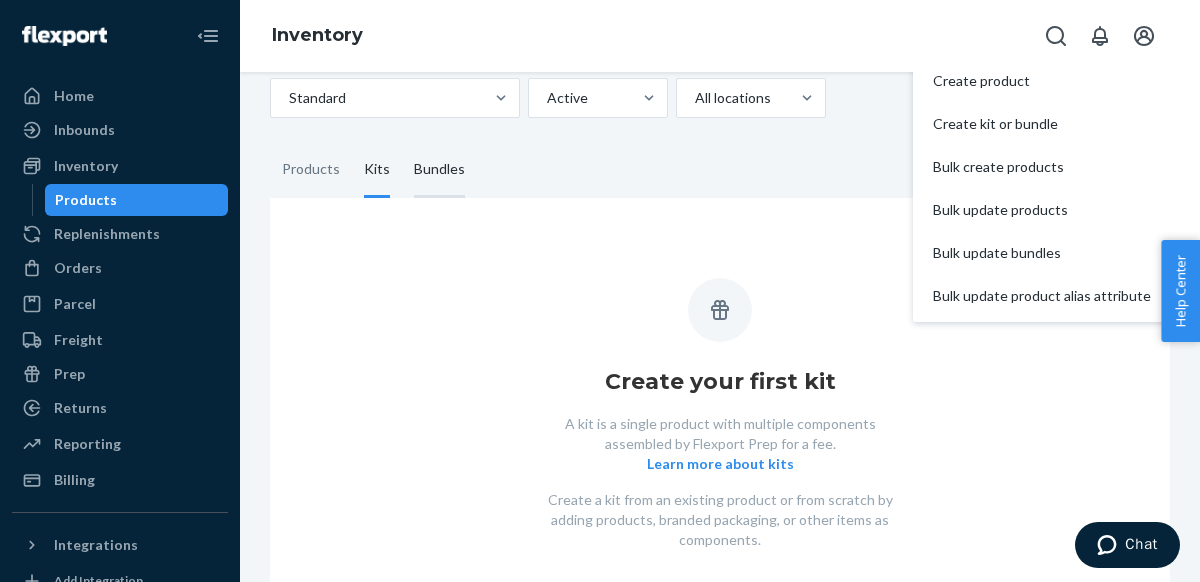 click on "Bundles" at bounding box center (439, 170) 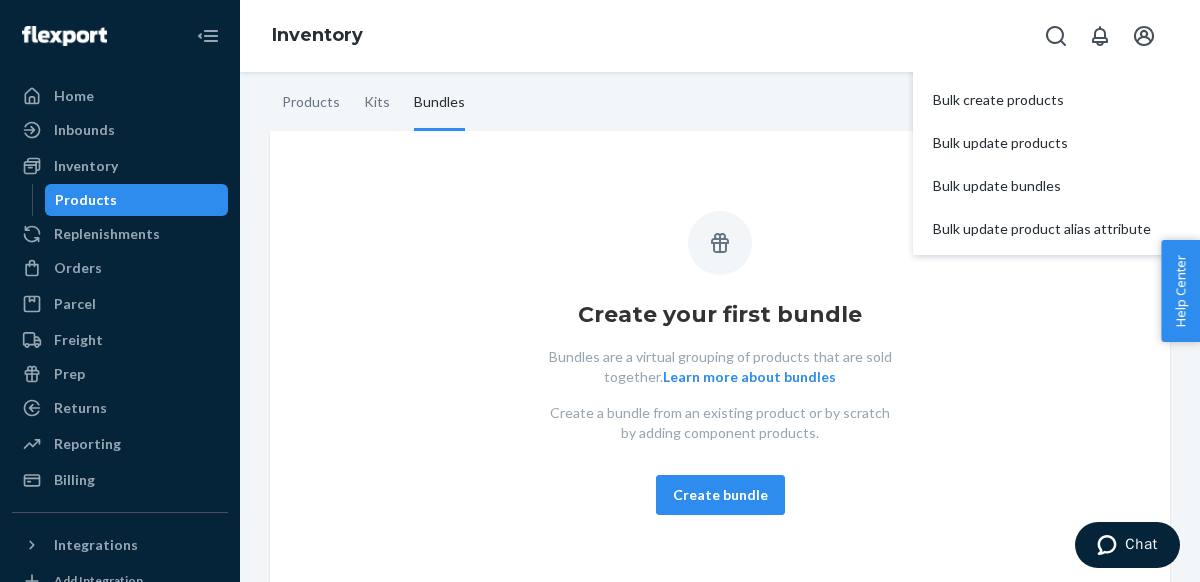 scroll, scrollTop: 167, scrollLeft: 0, axis: vertical 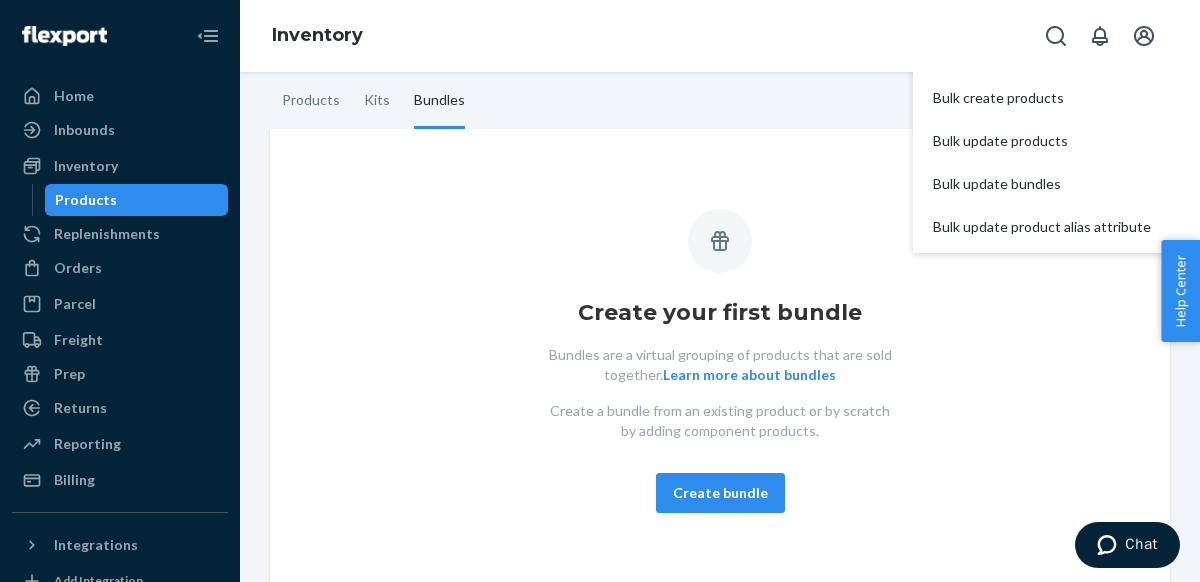 click on "Learn more about bundles" at bounding box center [749, 375] 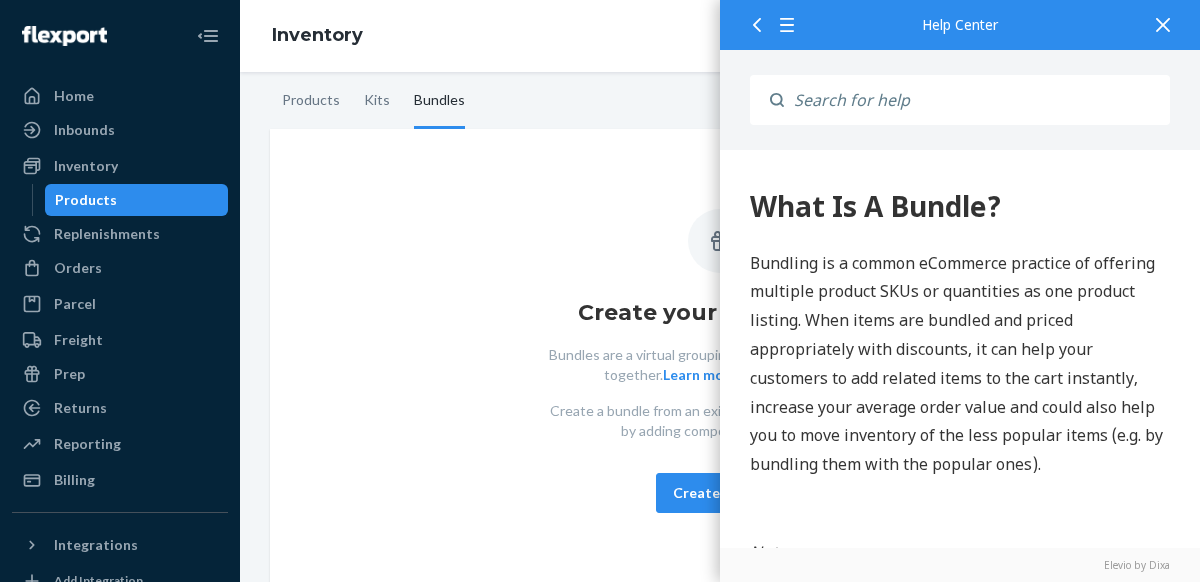 scroll, scrollTop: 0, scrollLeft: 0, axis: both 